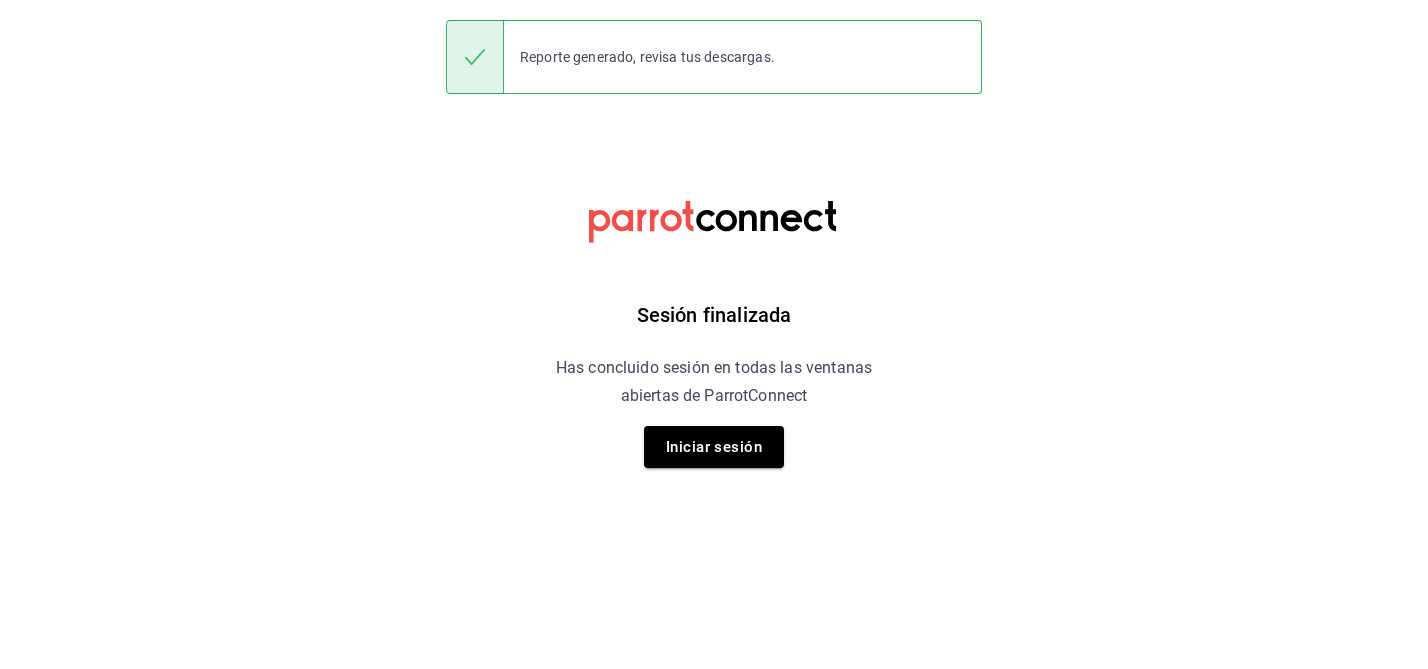 scroll, scrollTop: 0, scrollLeft: 0, axis: both 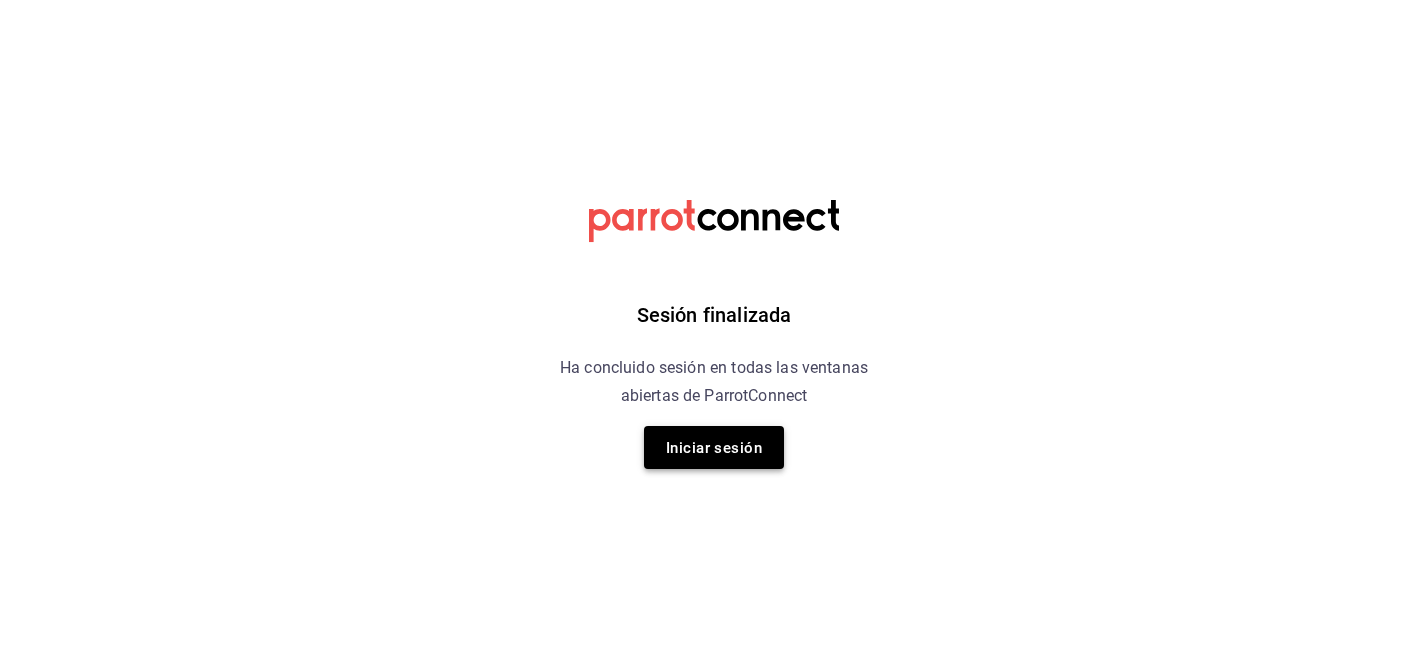 click on "Iniciar sesión" at bounding box center [714, 448] 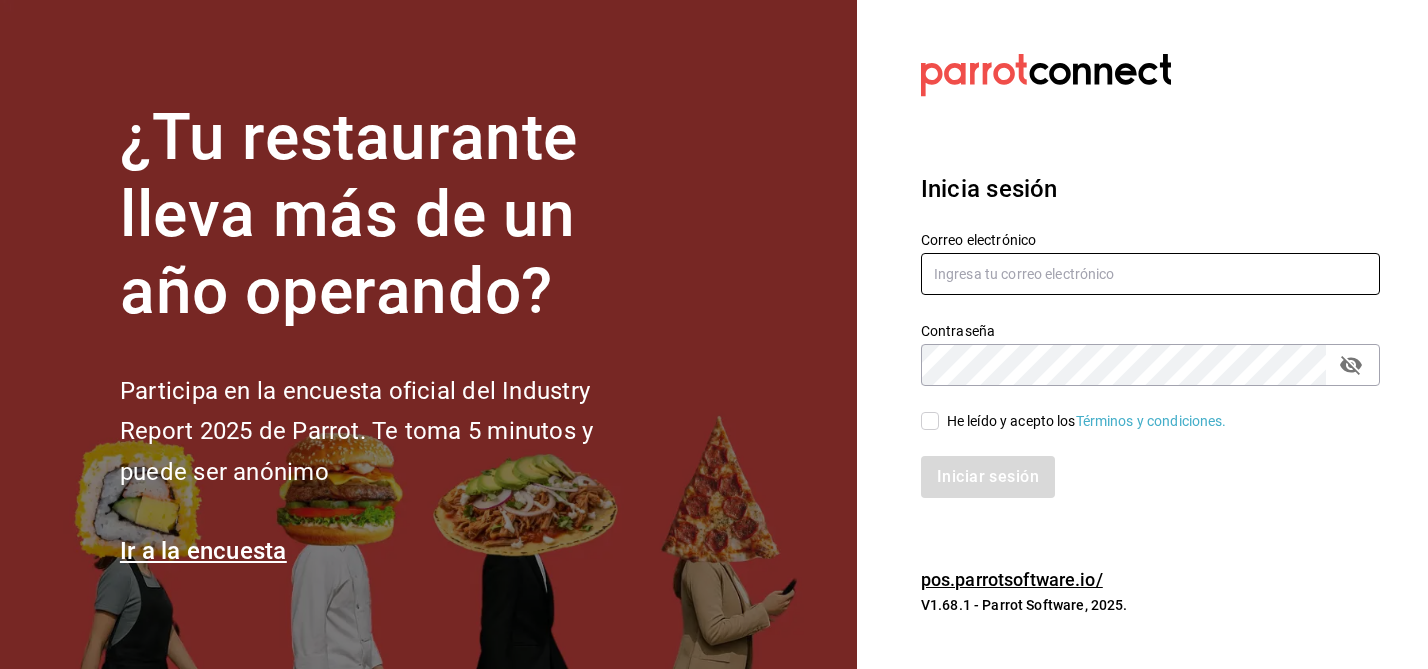 type on "[USERNAME]@example.com" 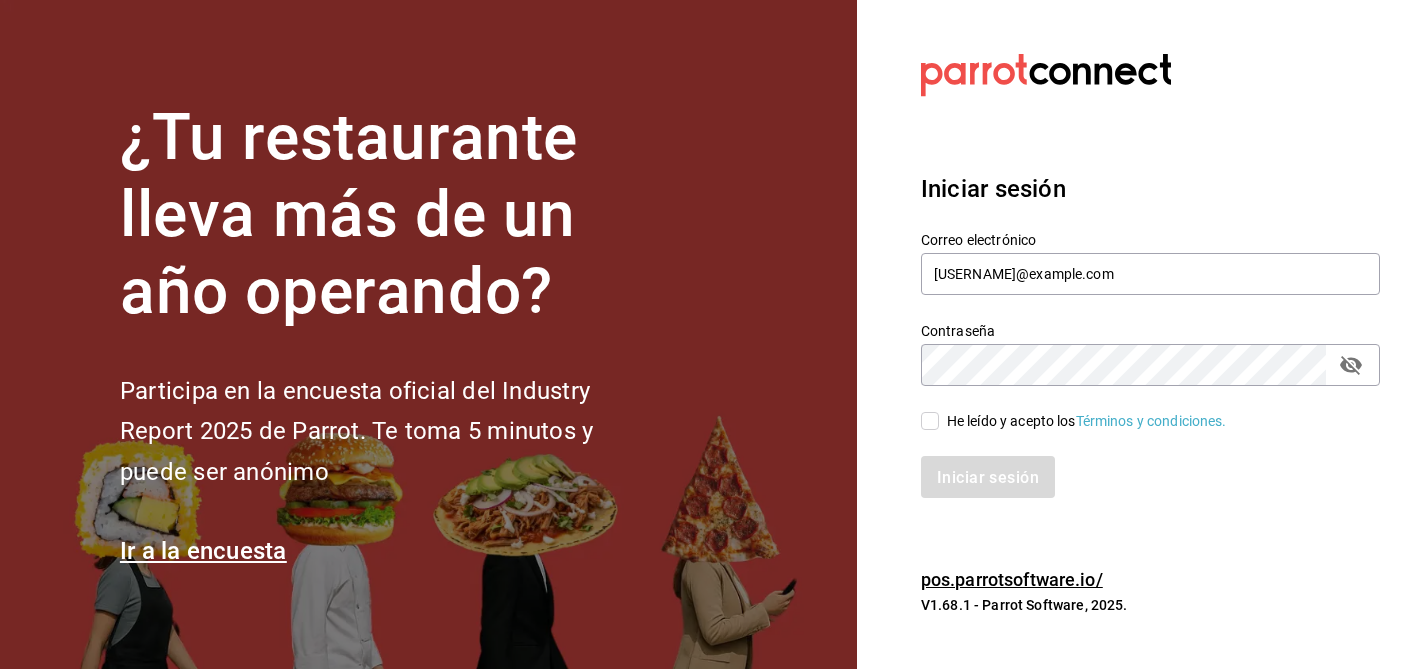 click on "He leído y acepto los  Términos y condiciones." at bounding box center (930, 421) 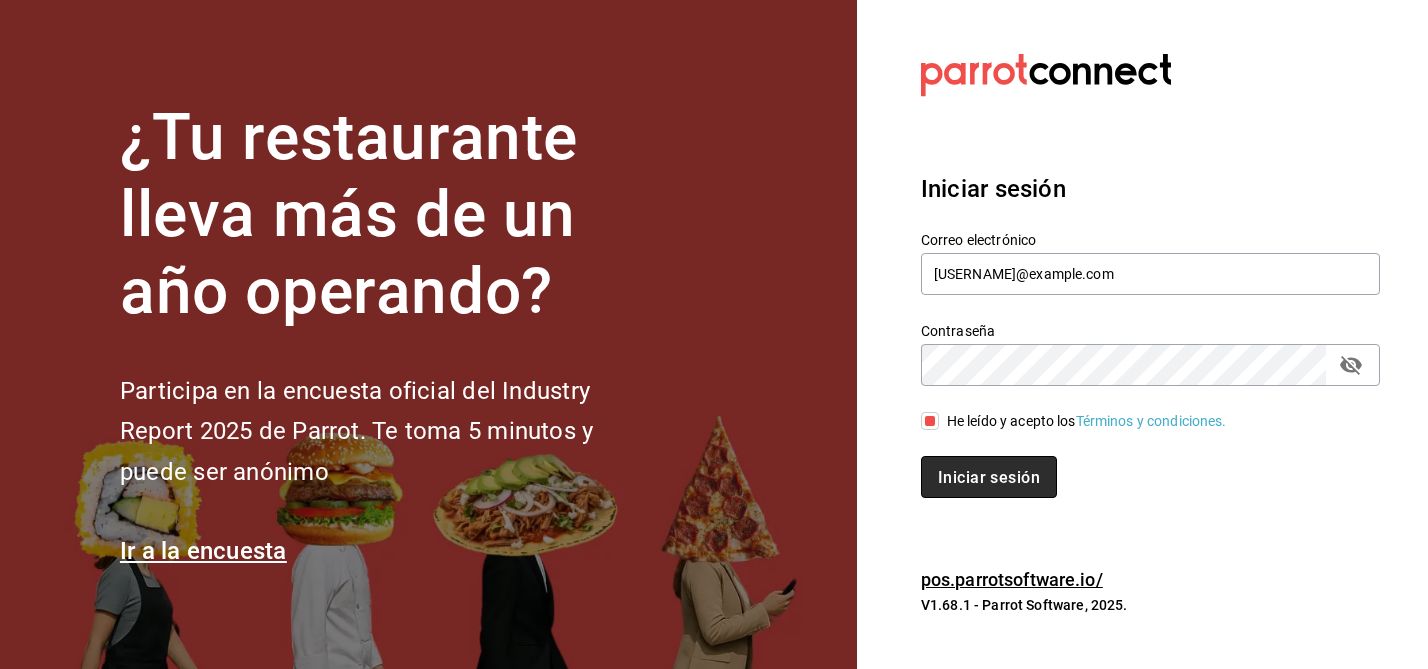 click on "Iniciar sesión" at bounding box center [989, 476] 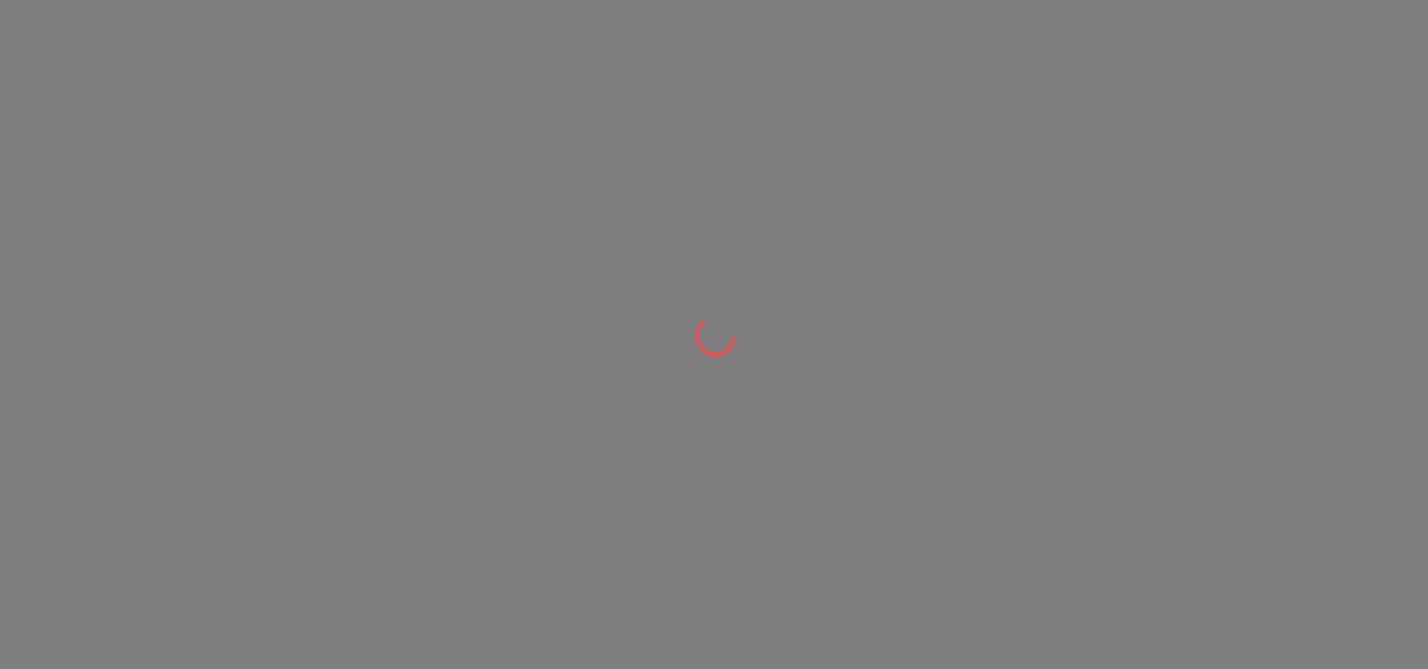 scroll, scrollTop: 0, scrollLeft: 0, axis: both 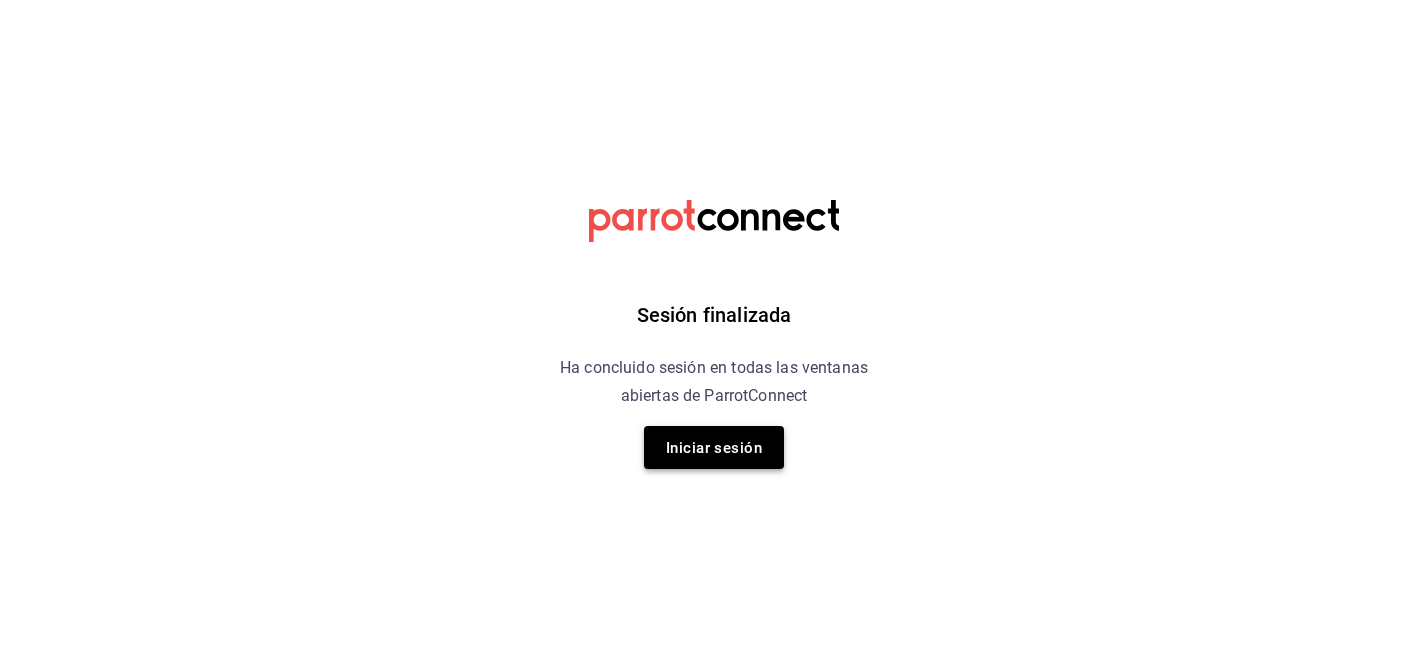 click on "Iniciar sesión" at bounding box center (714, 448) 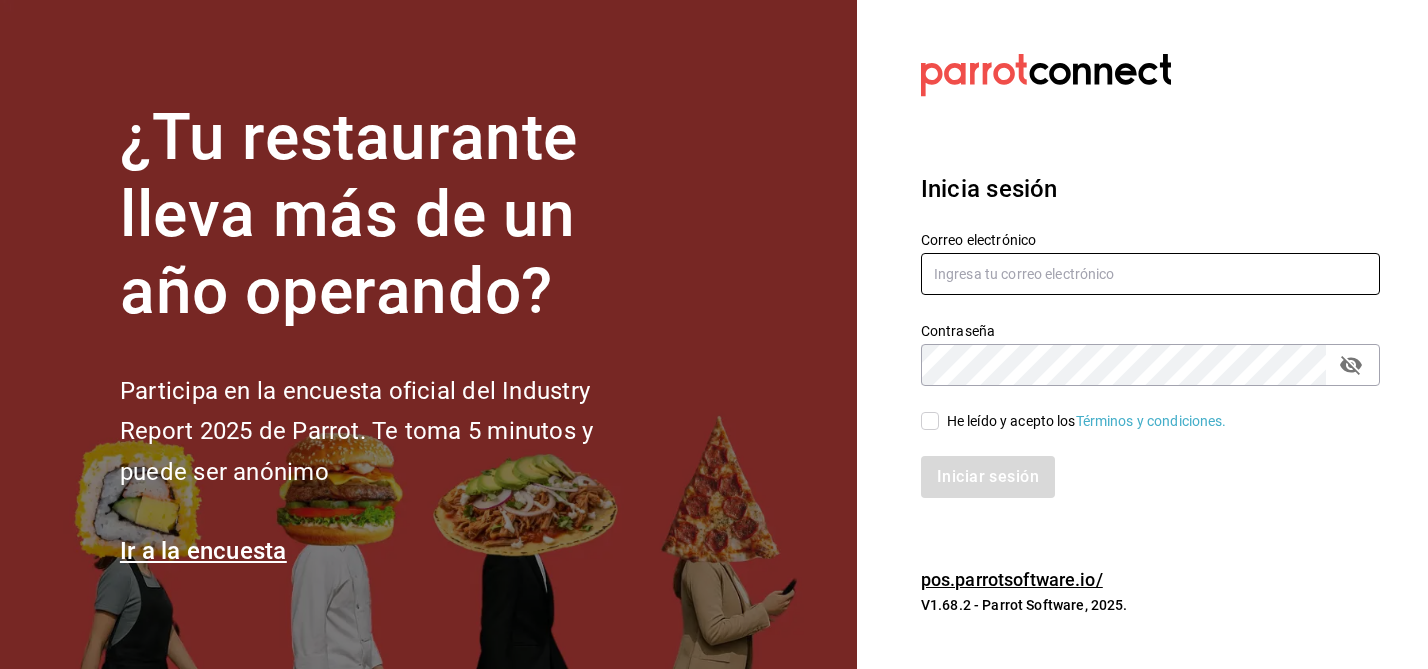 type on "[USERNAME]@example.com" 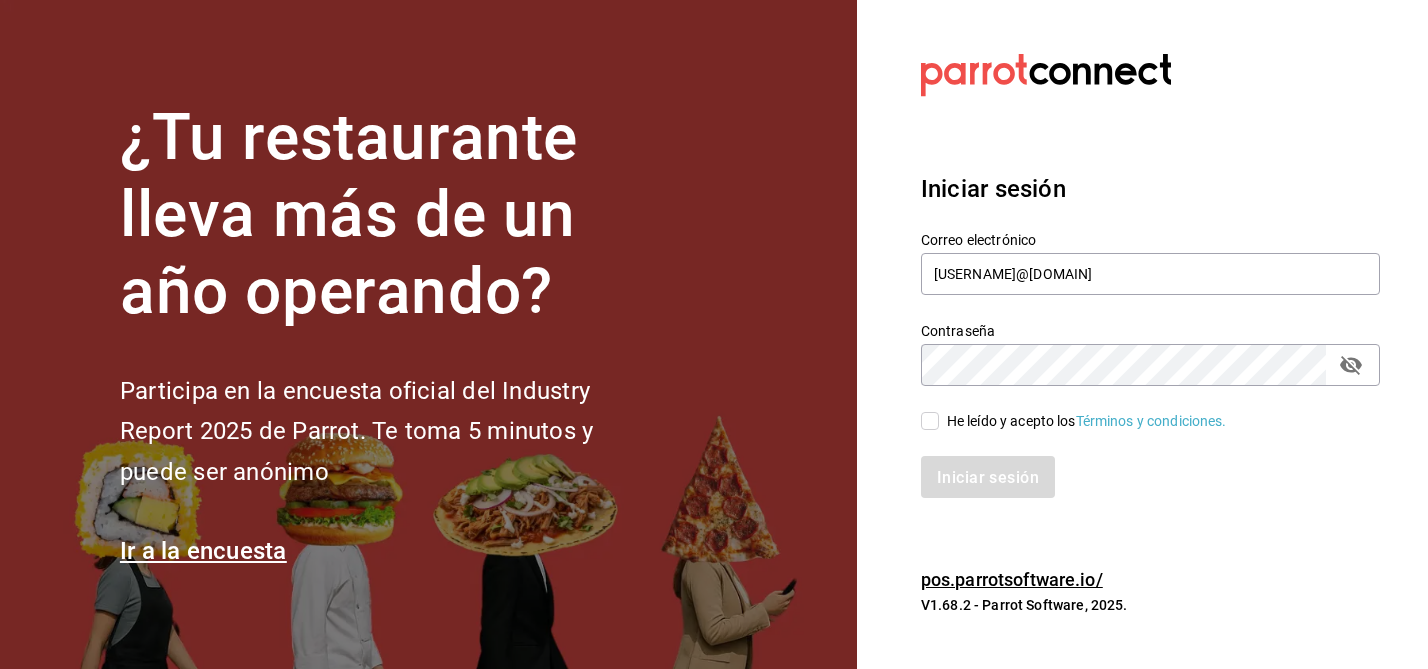 click on "He leído y acepto los  Términos y condiciones." at bounding box center [930, 421] 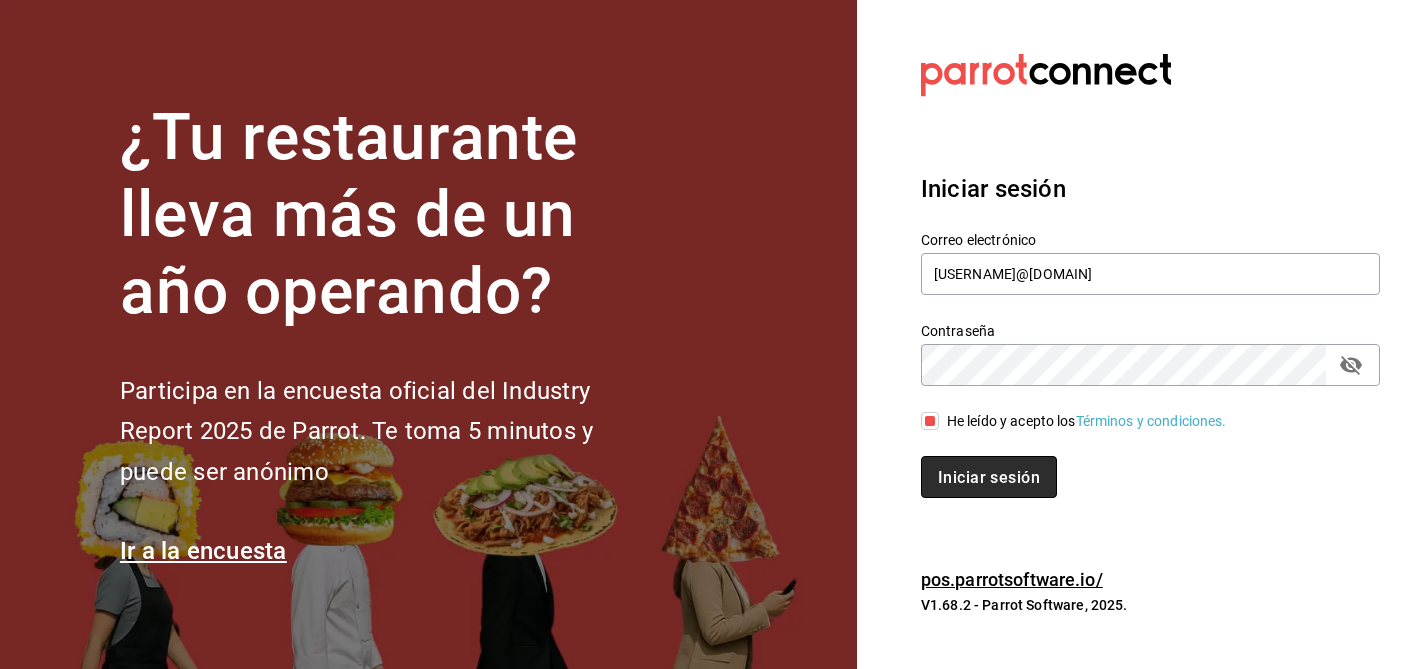 click on "Iniciar sesión" at bounding box center [989, 476] 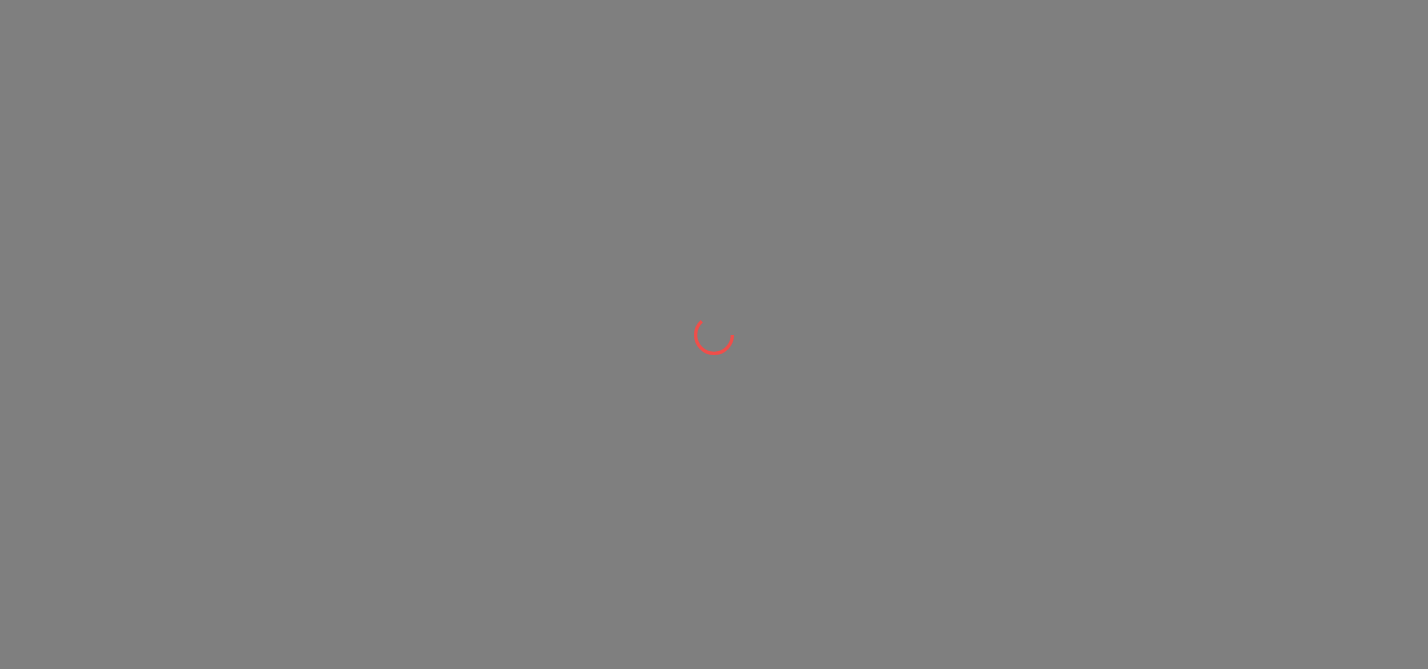 scroll, scrollTop: 0, scrollLeft: 0, axis: both 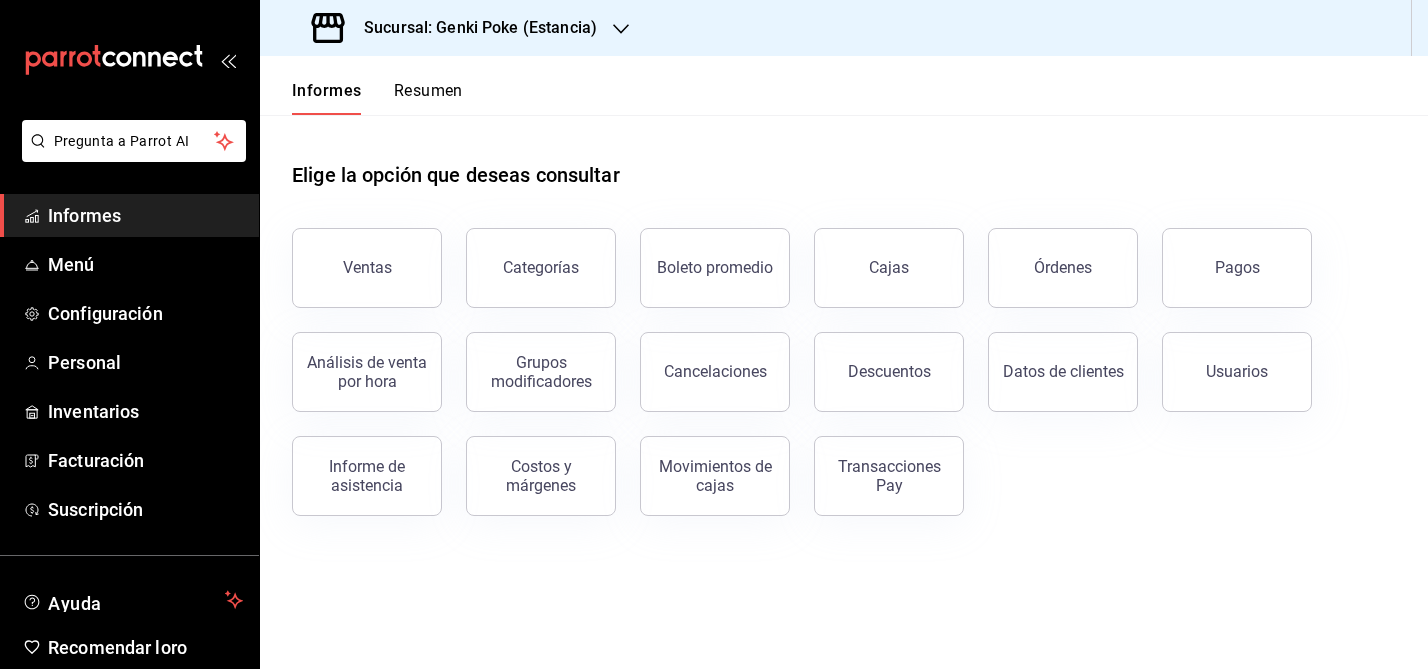click 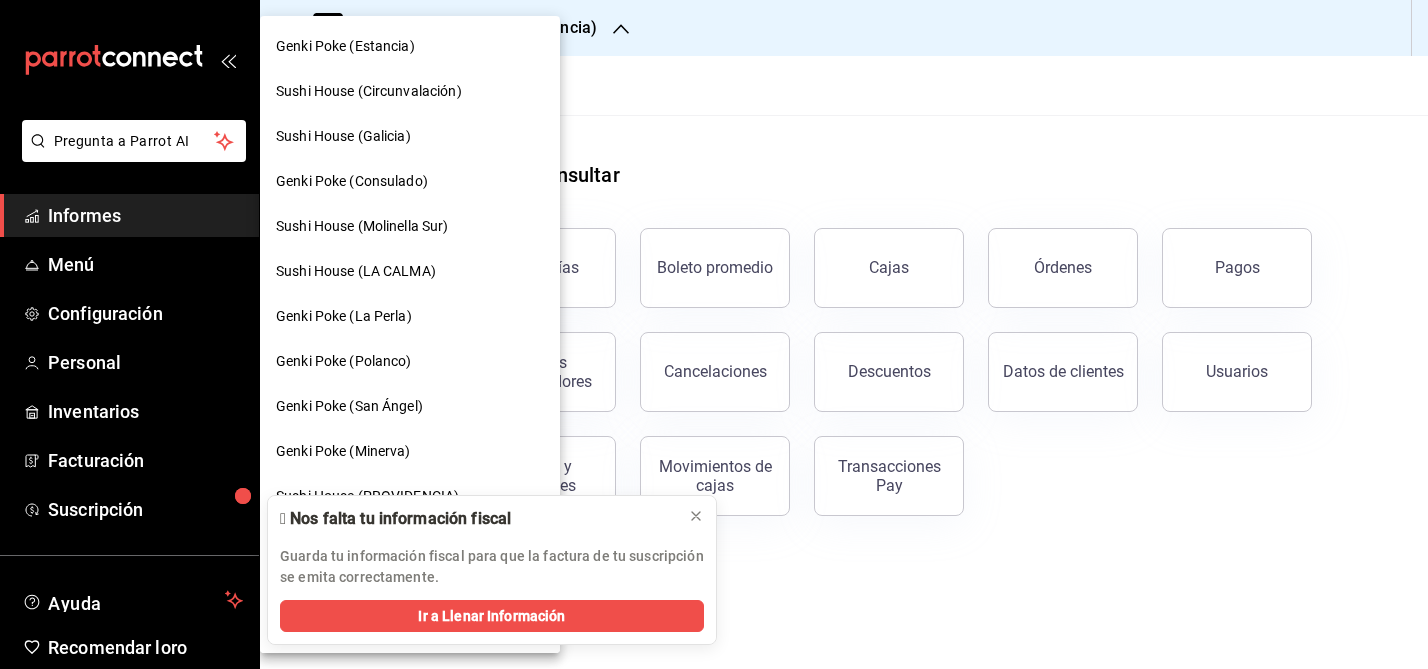 click on "Sushi House (Circunvalación)" at bounding box center (369, 91) 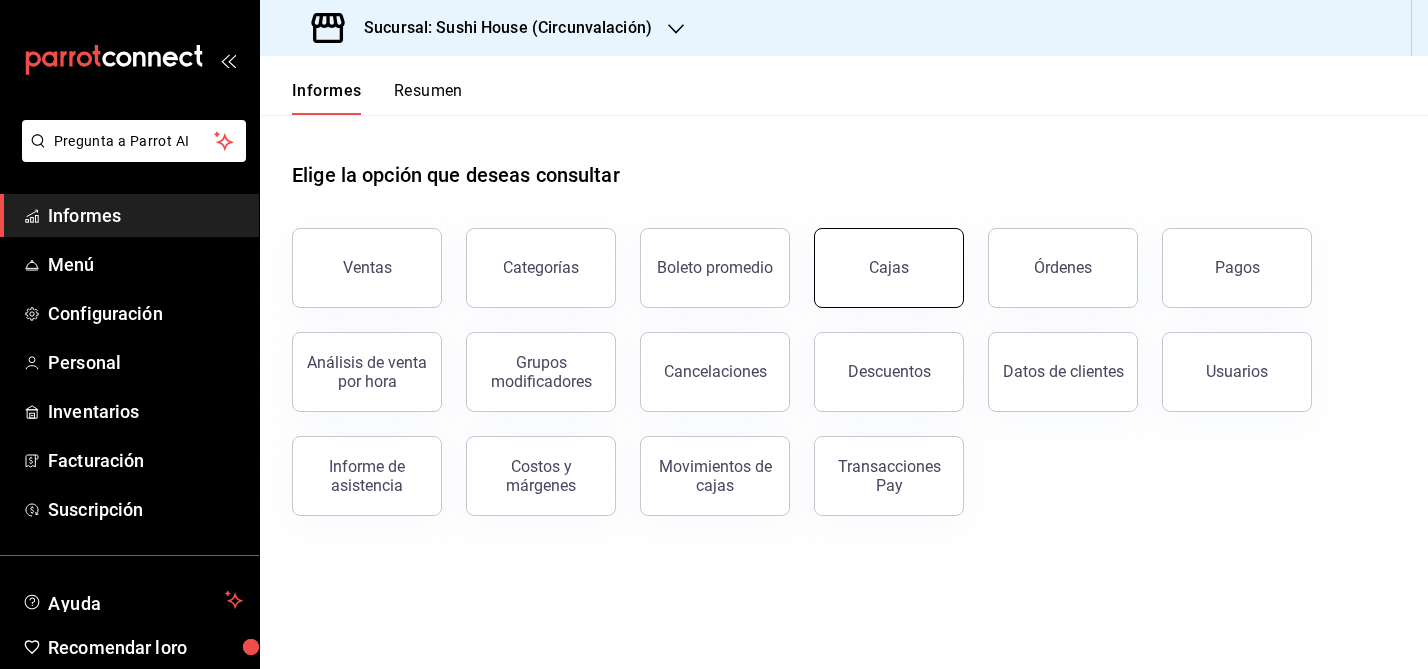 click on "Cajas" at bounding box center (889, 268) 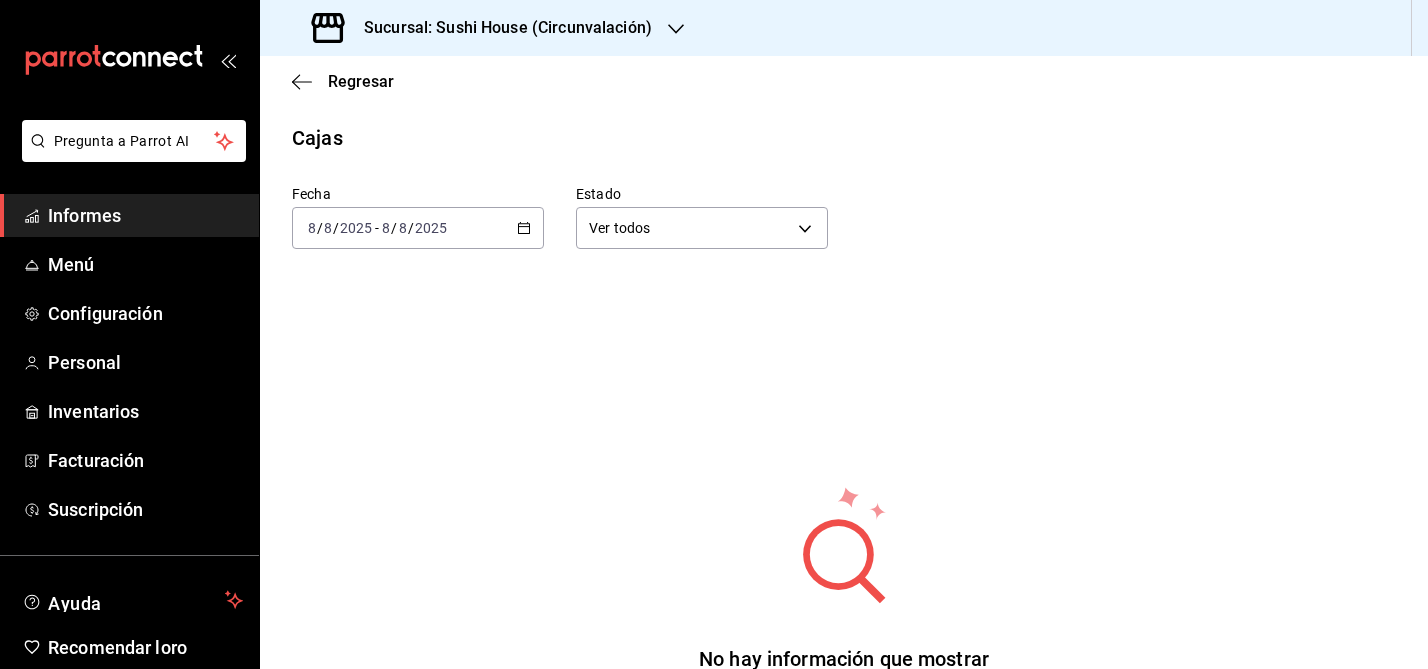 click 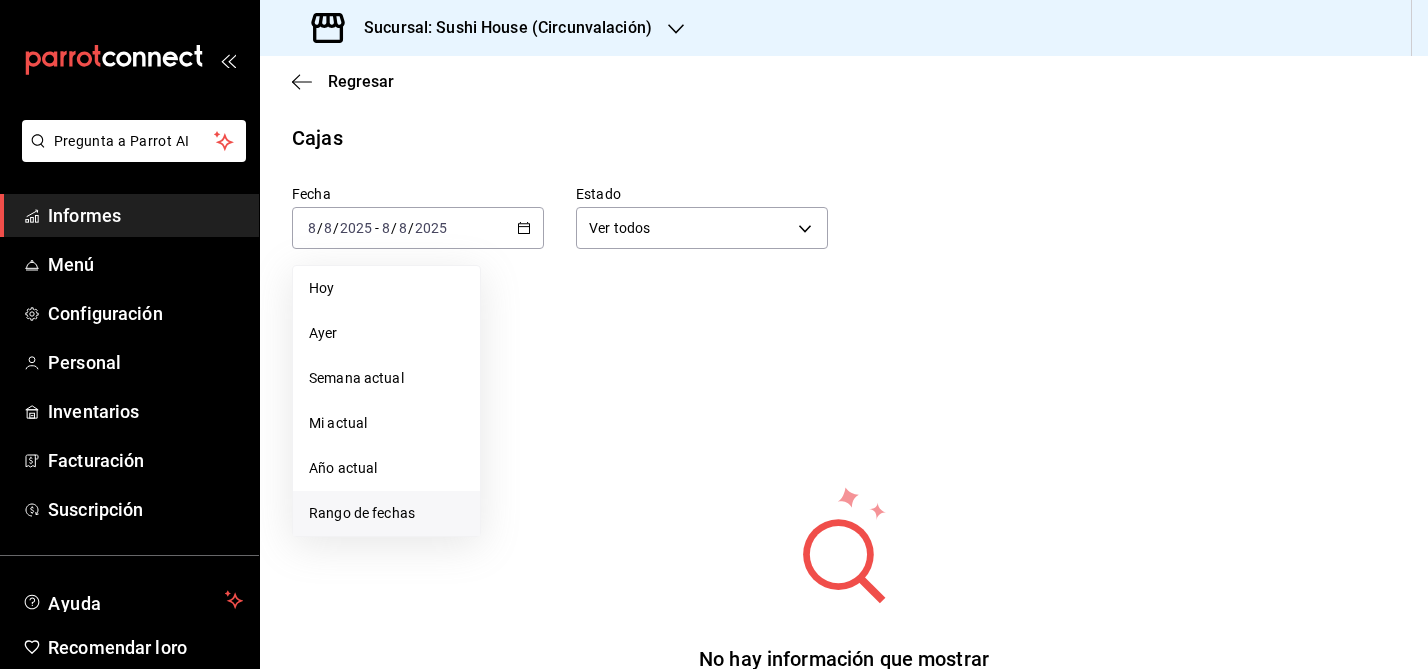click on "Rango de fechas" at bounding box center [362, 513] 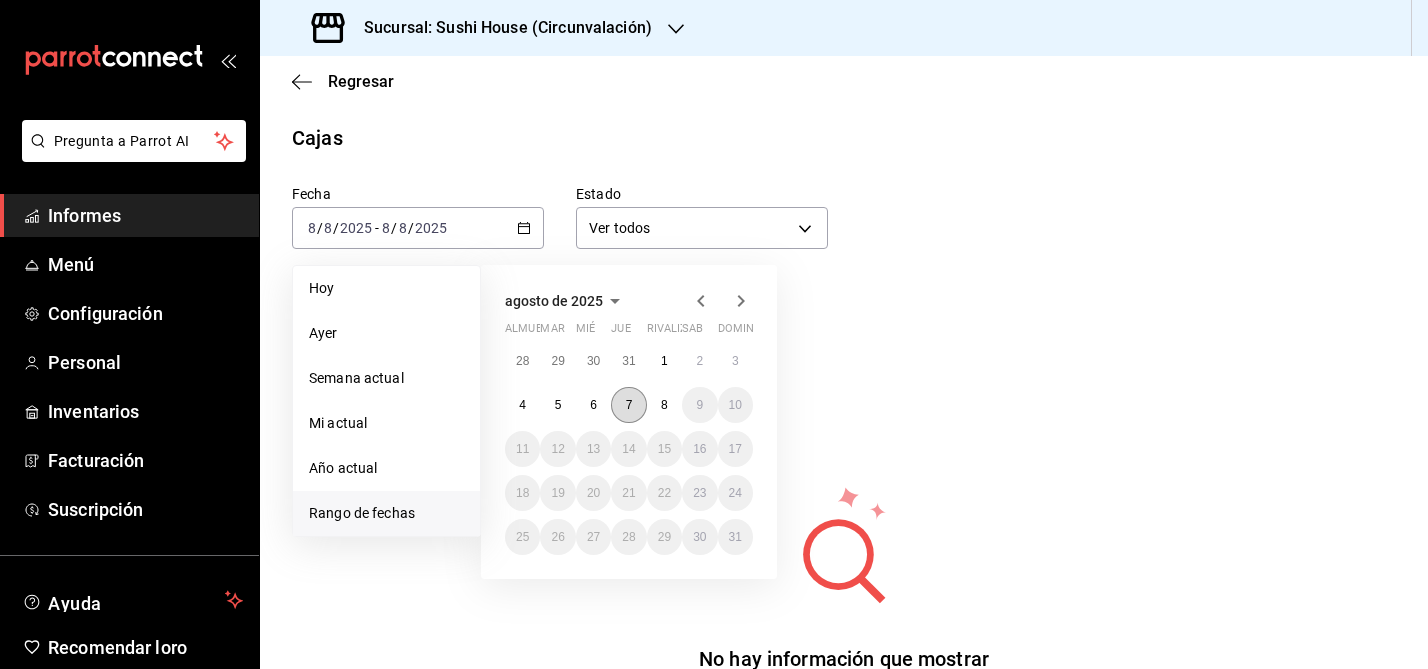 click on "7" at bounding box center (628, 405) 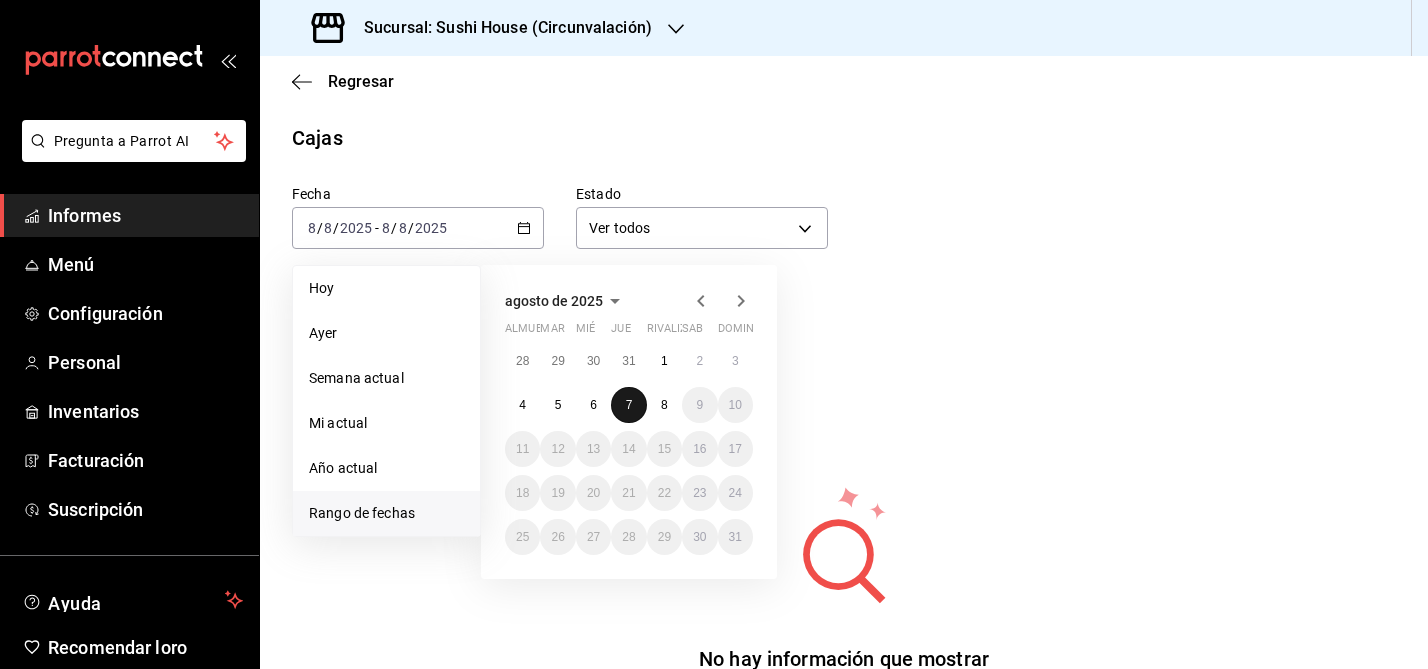 click on "7" at bounding box center (628, 405) 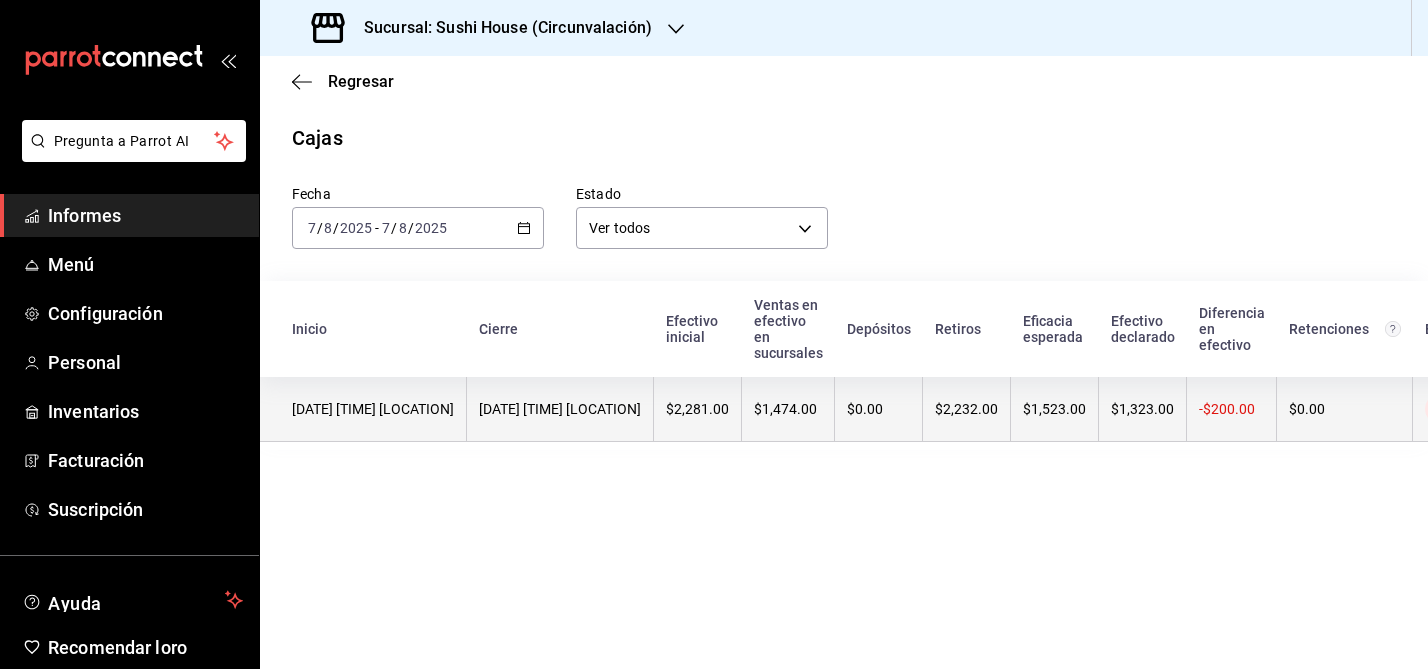click on "[DATE] [TIME] [LOCATION]" at bounding box center [363, 409] 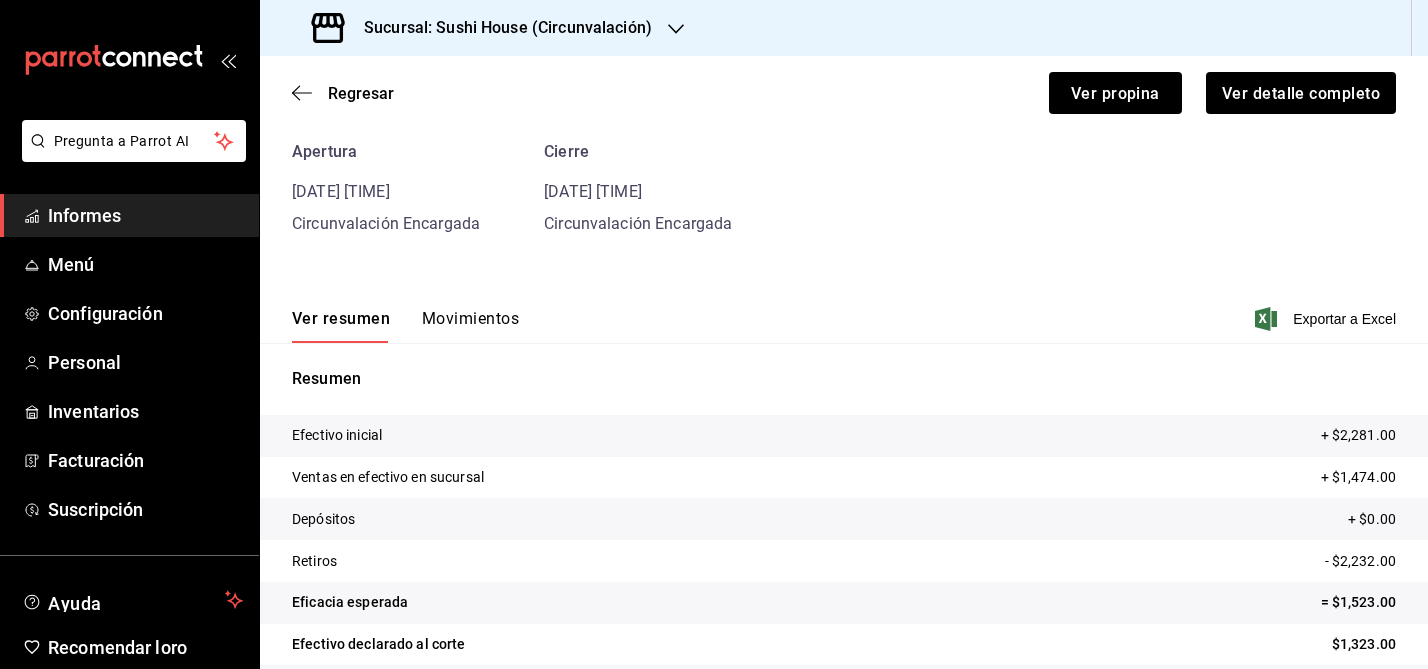 scroll, scrollTop: 91, scrollLeft: 0, axis: vertical 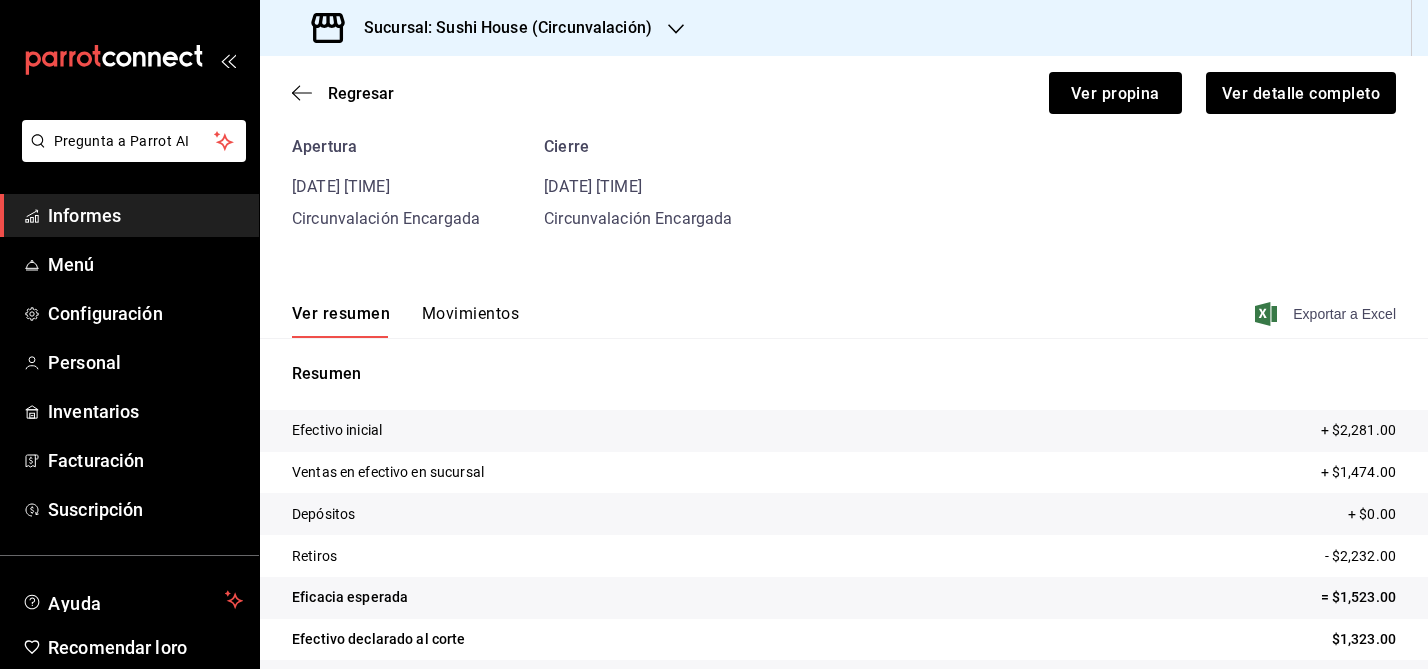 click on "Exportar a Excel" at bounding box center [1344, 314] 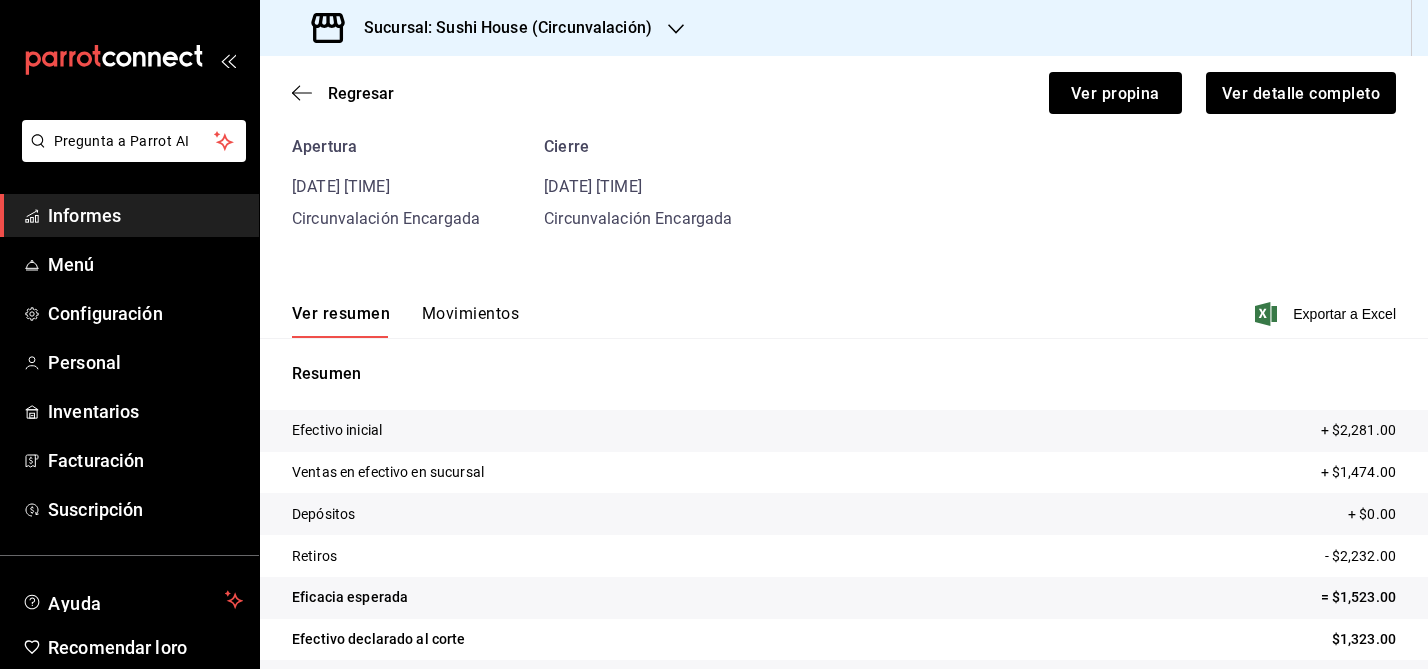 click on "Movimientos" at bounding box center [470, 313] 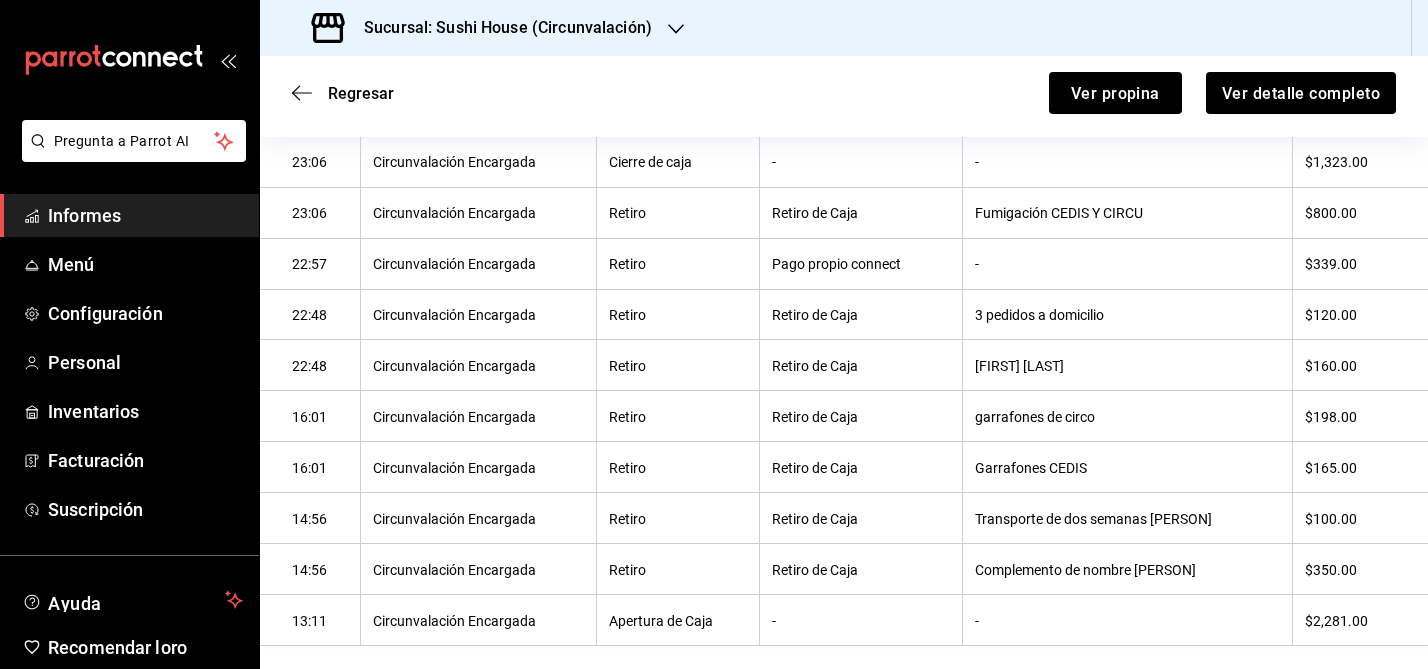 scroll, scrollTop: 338, scrollLeft: 0, axis: vertical 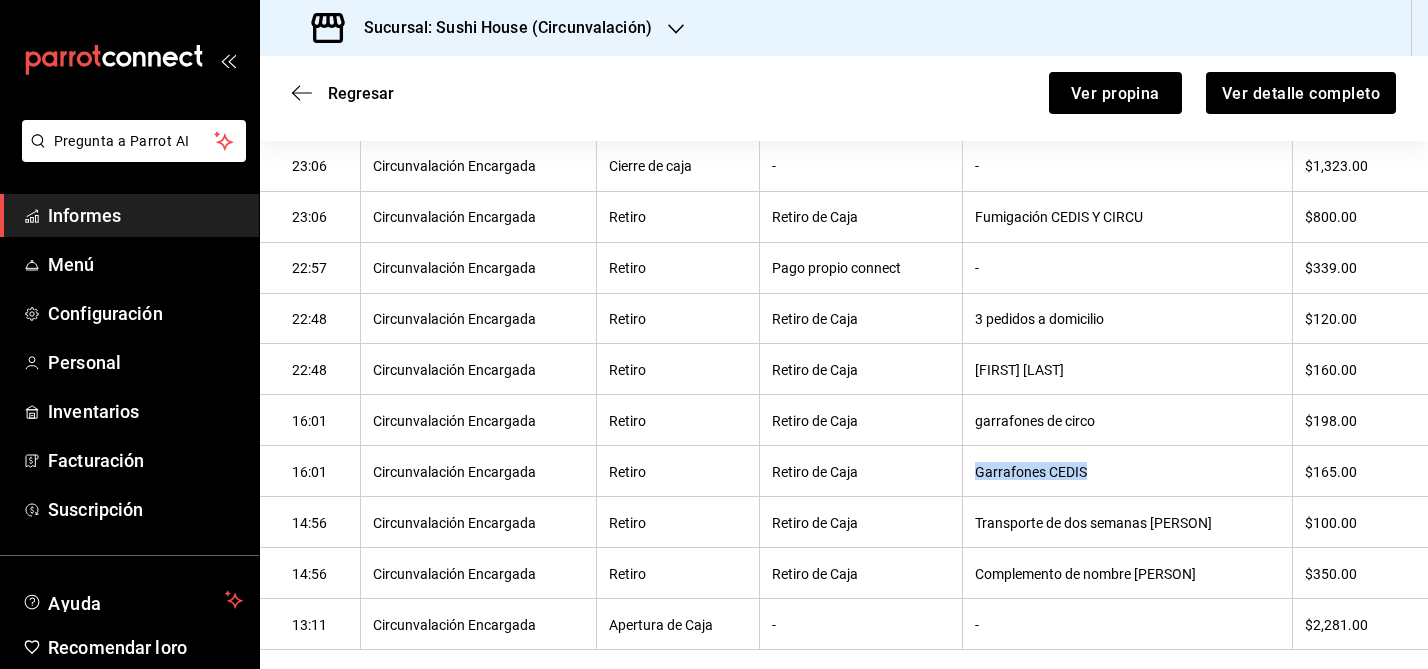 drag, startPoint x: 982, startPoint y: 473, endPoint x: 1100, endPoint y: 480, distance: 118.20744 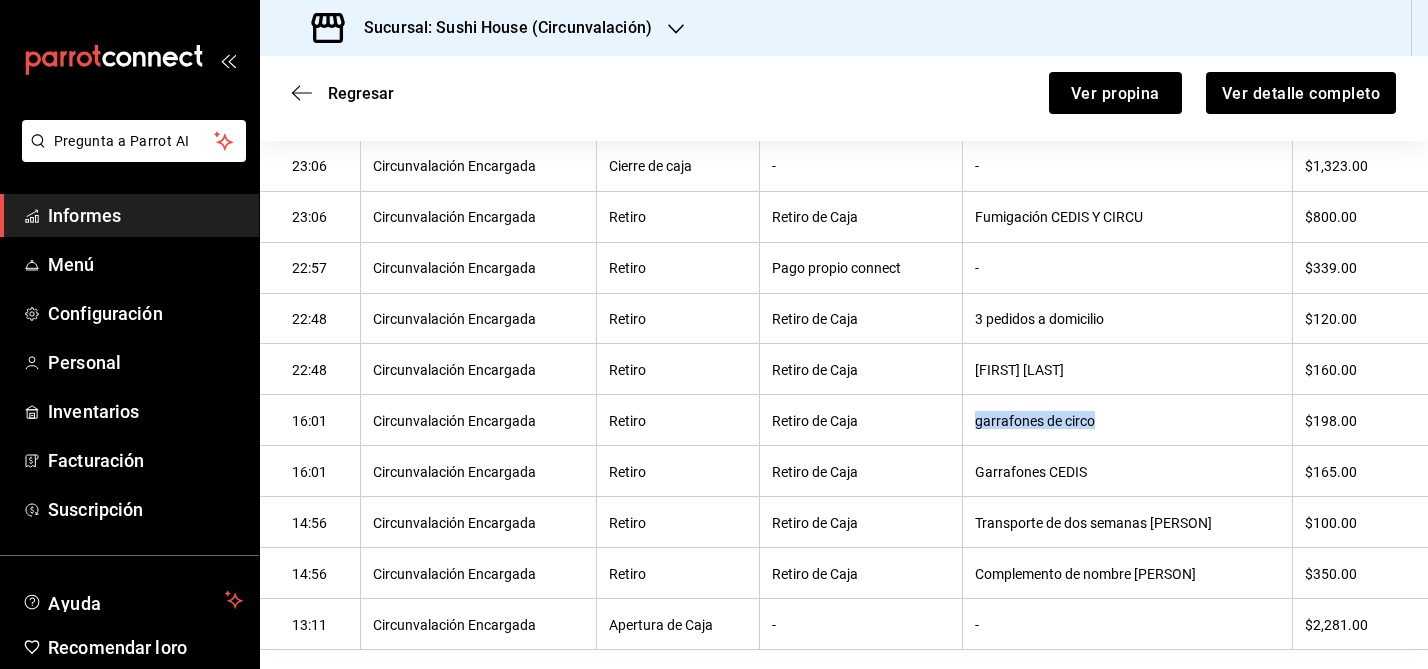 drag, startPoint x: 983, startPoint y: 423, endPoint x: 1114, endPoint y: 429, distance: 131.13733 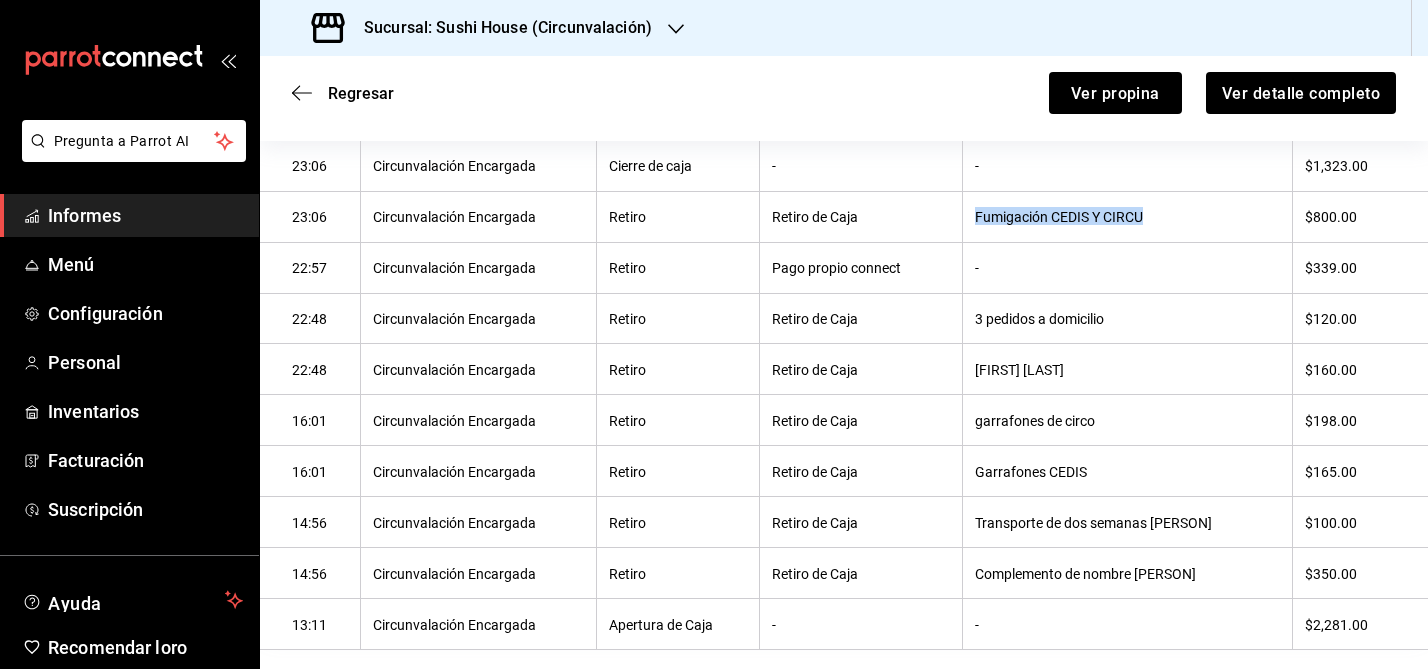 drag, startPoint x: 983, startPoint y: 212, endPoint x: 1160, endPoint y: 224, distance: 177.40631 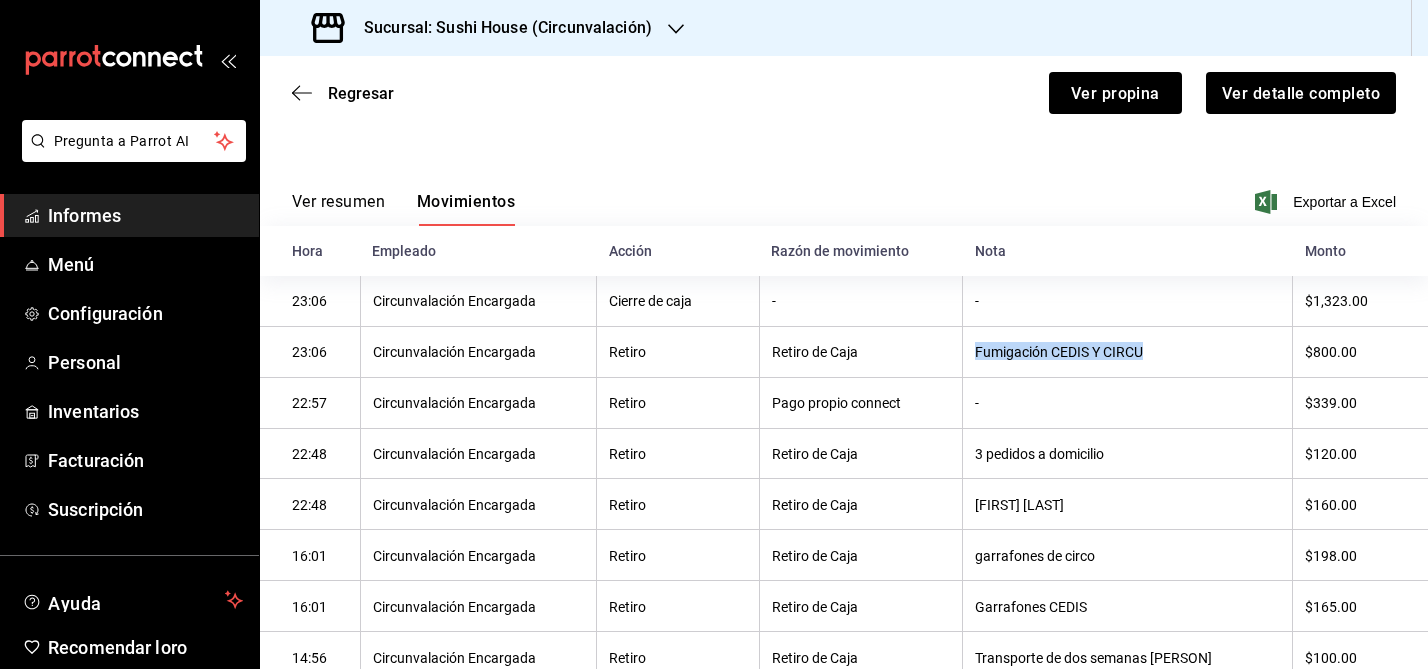 scroll, scrollTop: 206, scrollLeft: 0, axis: vertical 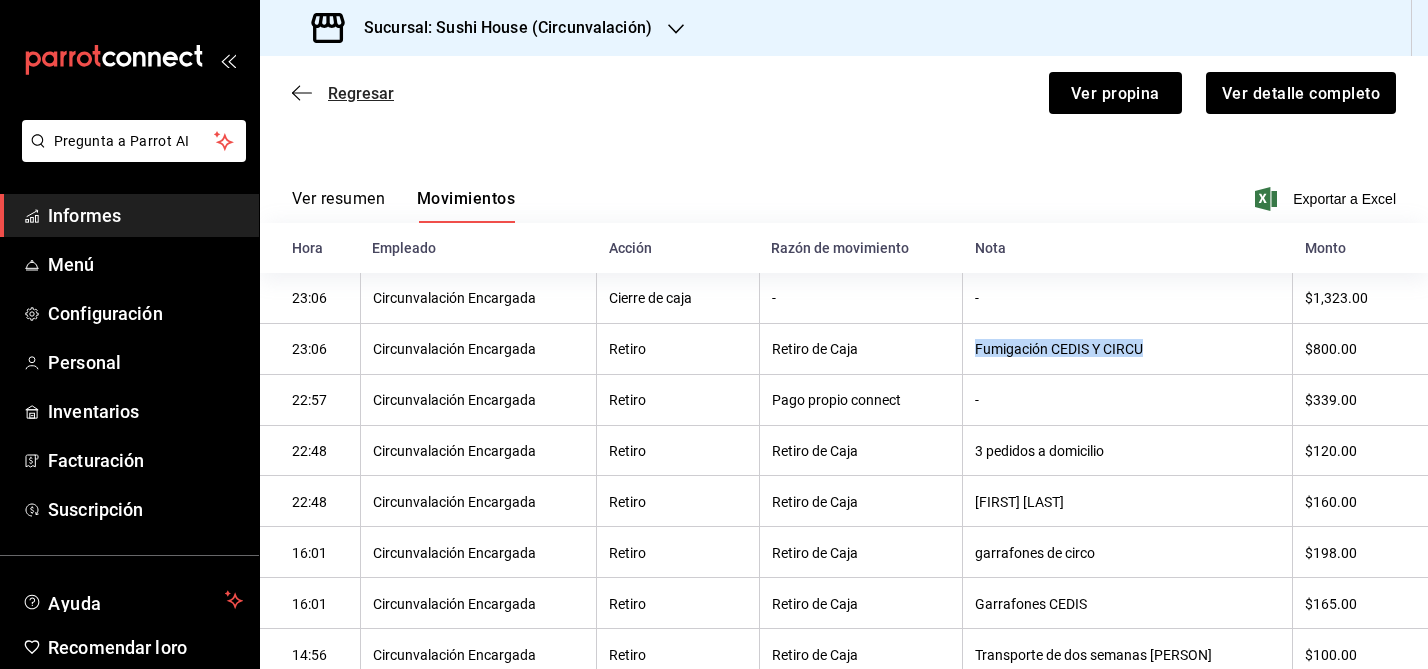 click 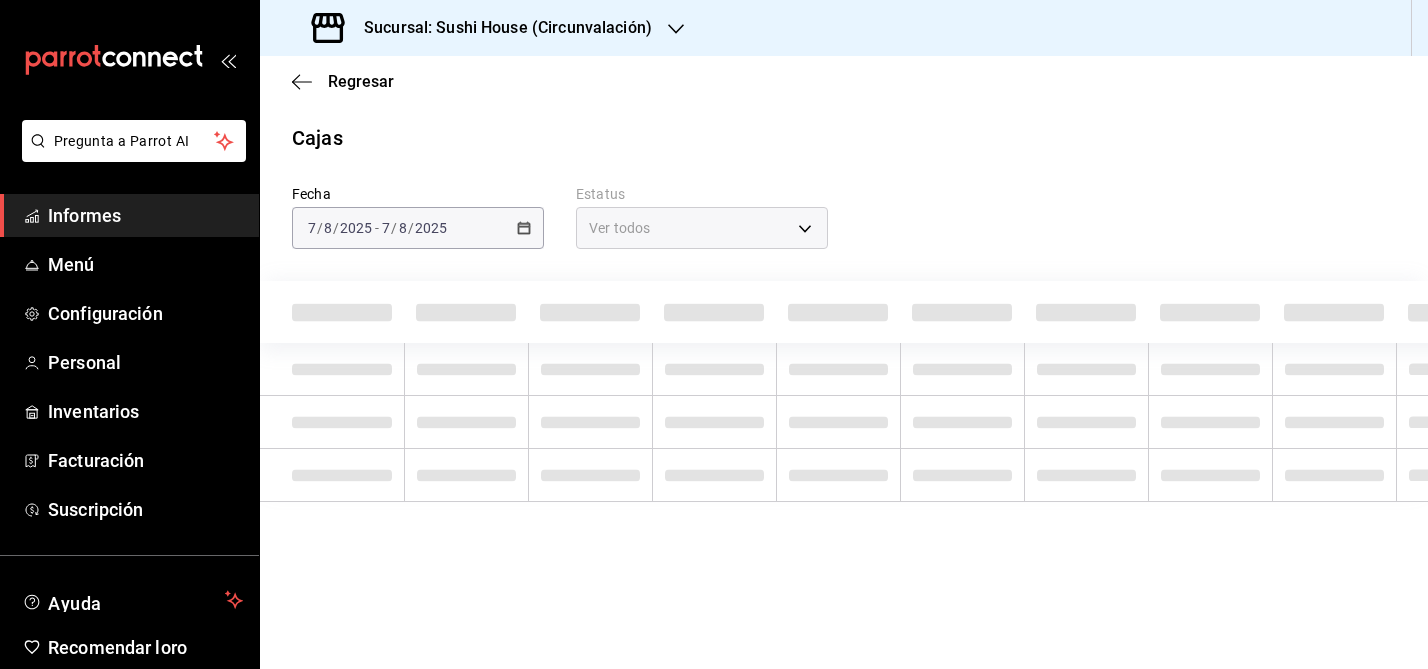 scroll, scrollTop: 0, scrollLeft: 0, axis: both 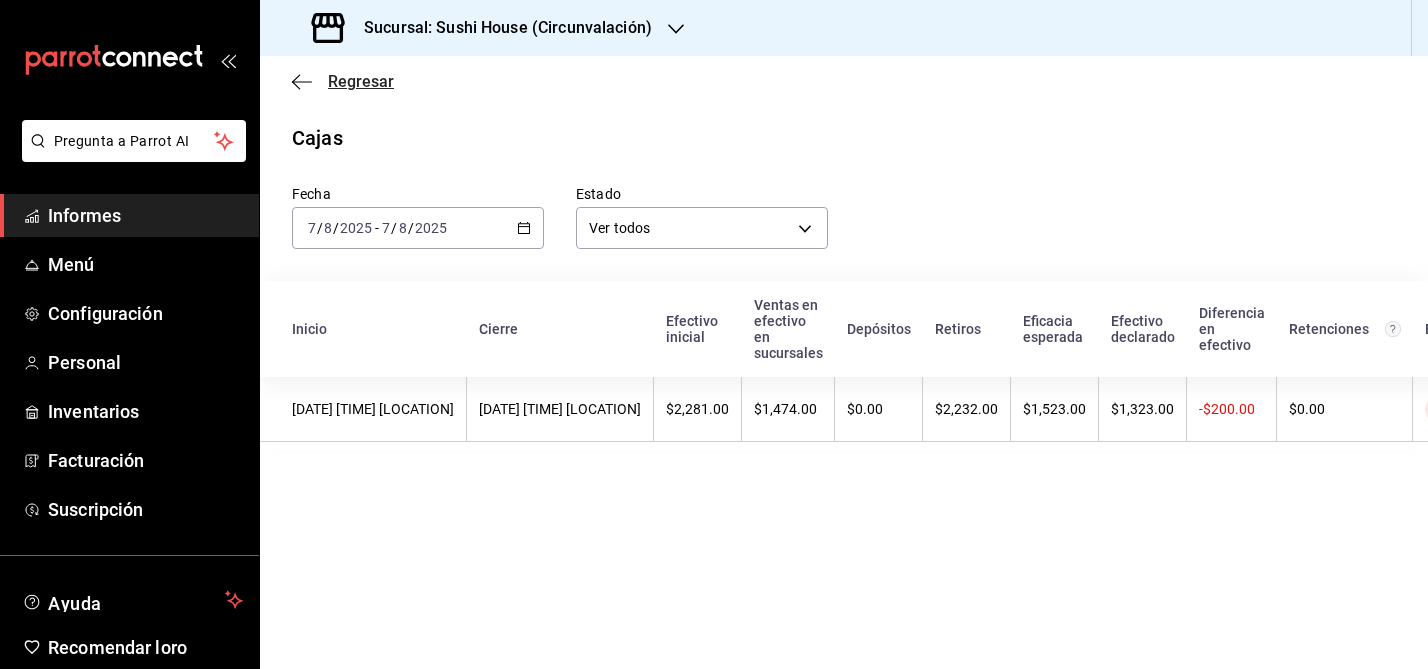 click 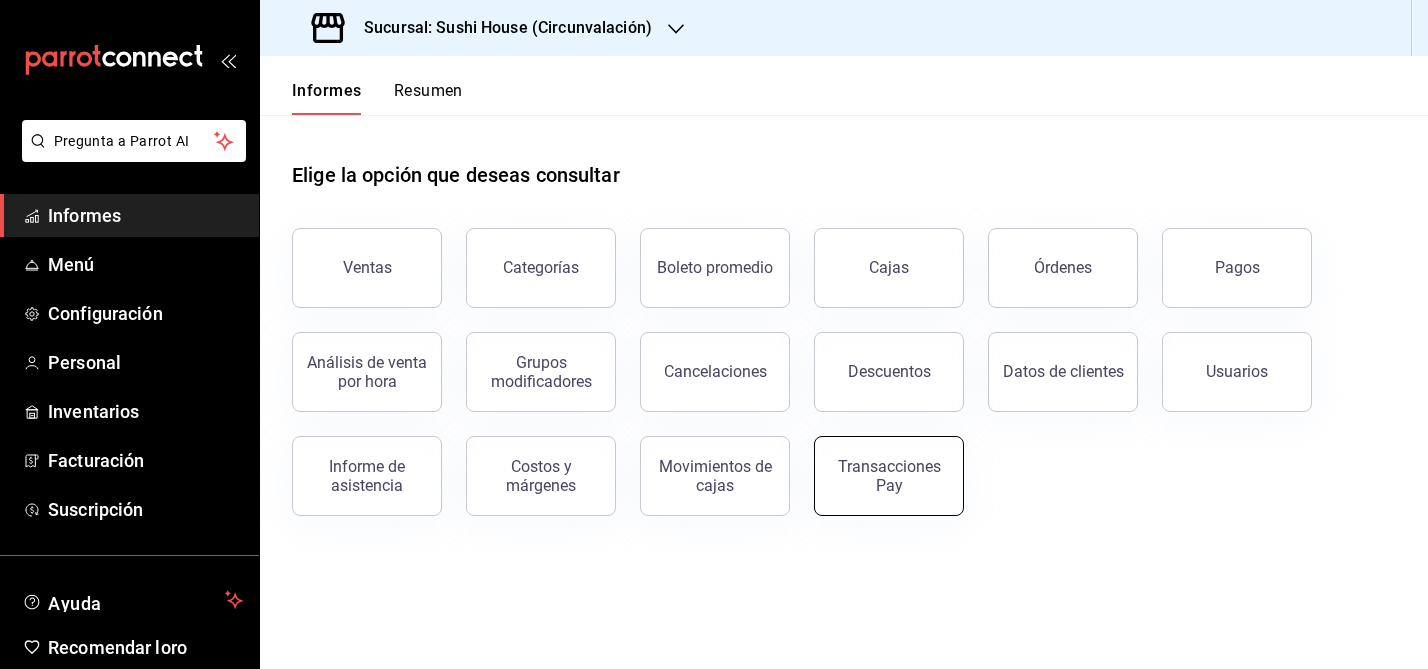 click on "Transacciones Pay" at bounding box center (889, 476) 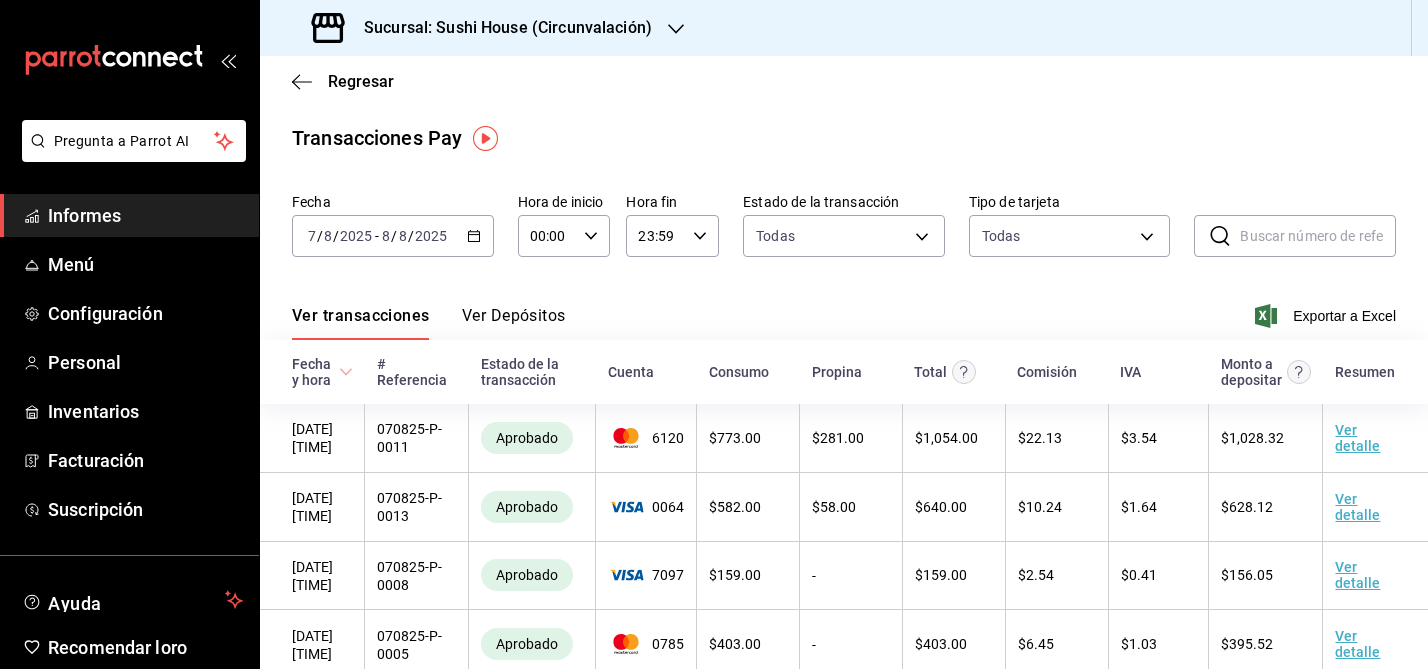 click 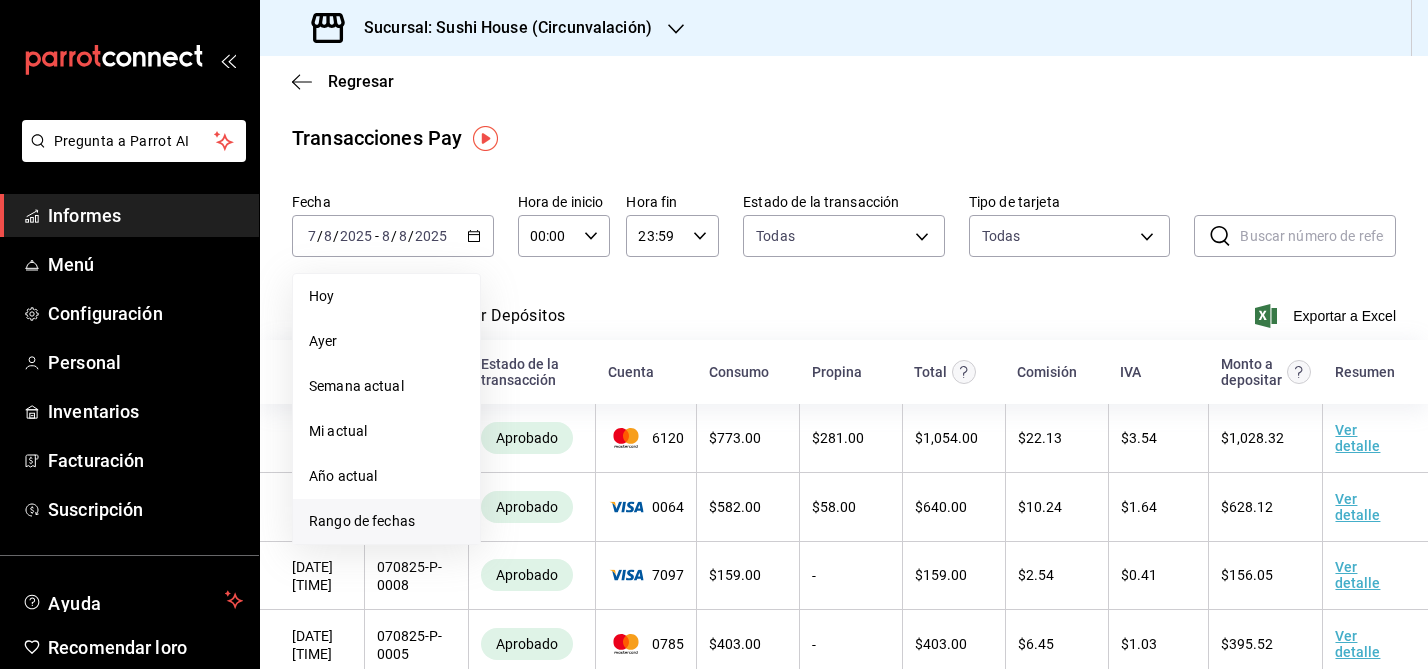 click on "Rango de fechas" at bounding box center (362, 521) 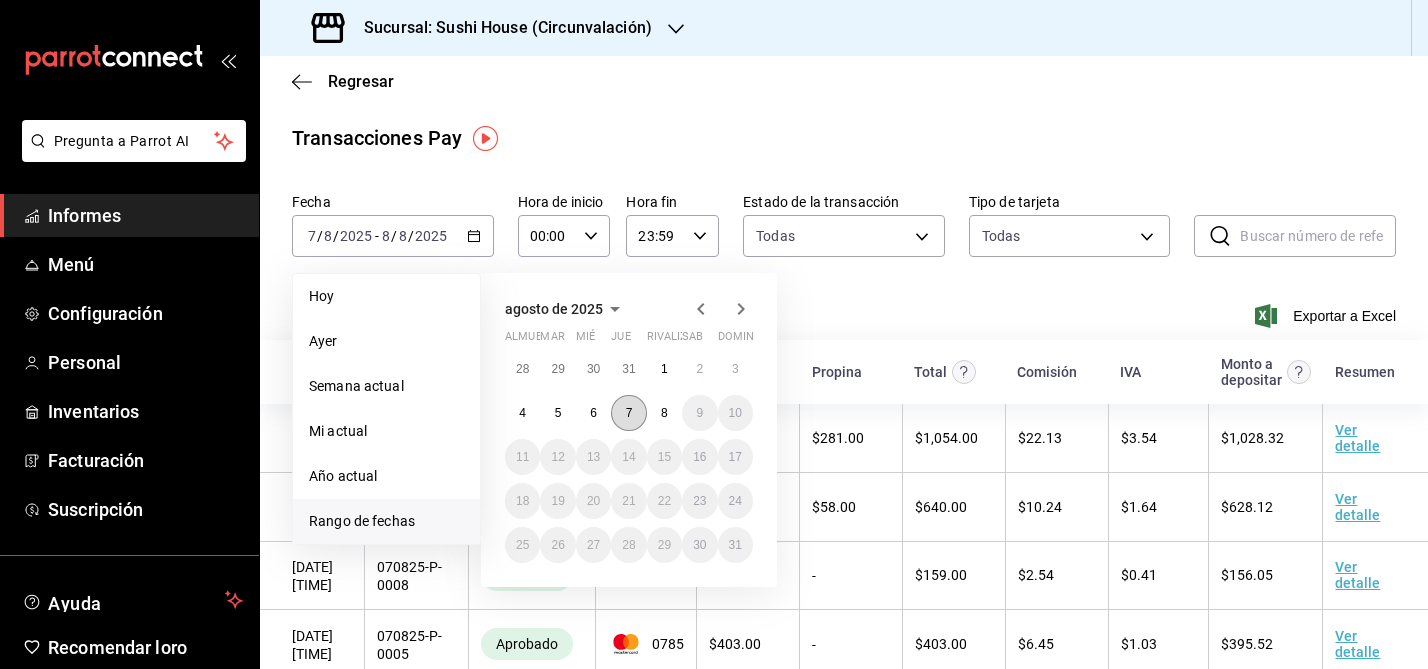 click on "7" at bounding box center [628, 413] 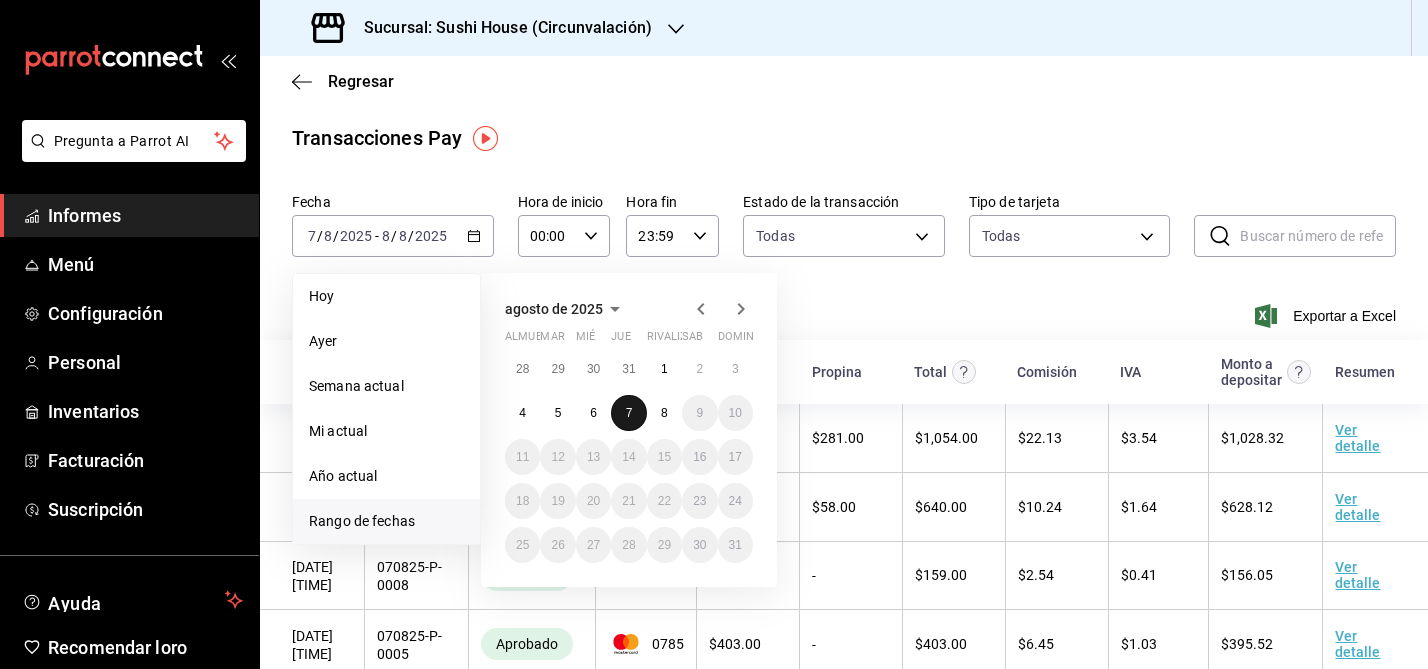 click on "7" at bounding box center [628, 413] 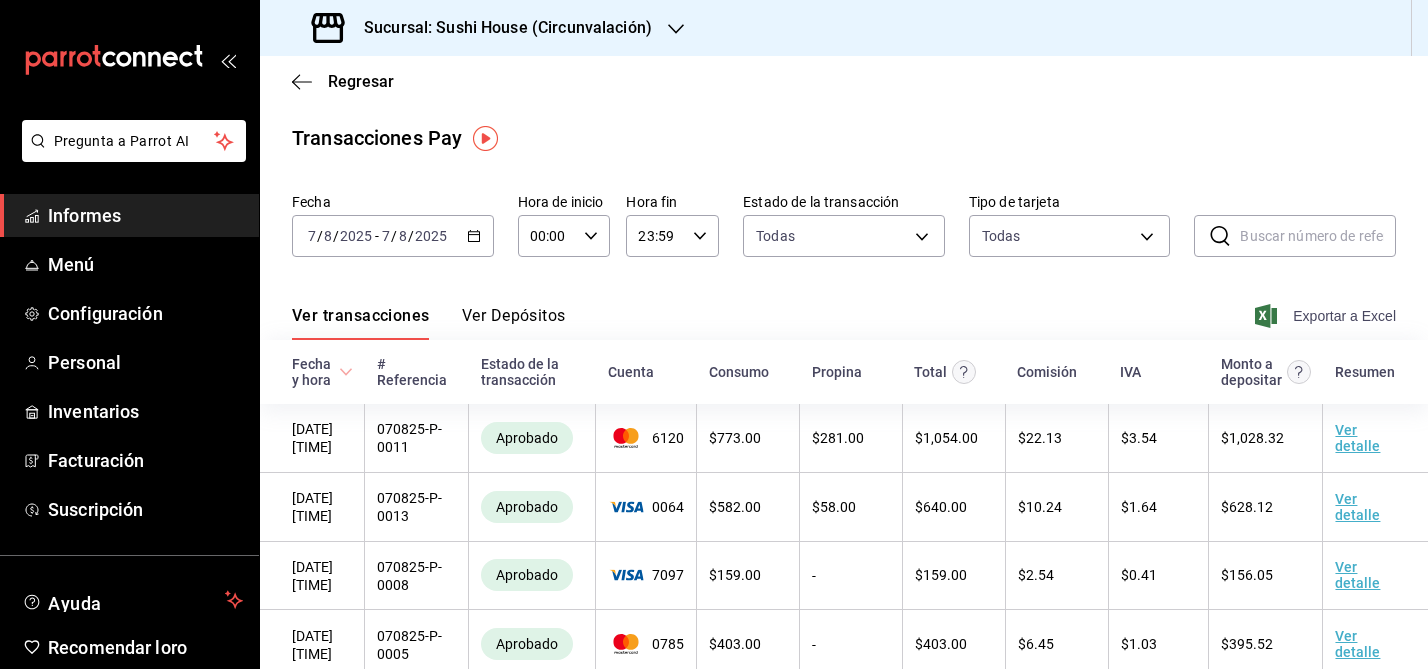 click on "Exportar a Excel" at bounding box center (1344, 316) 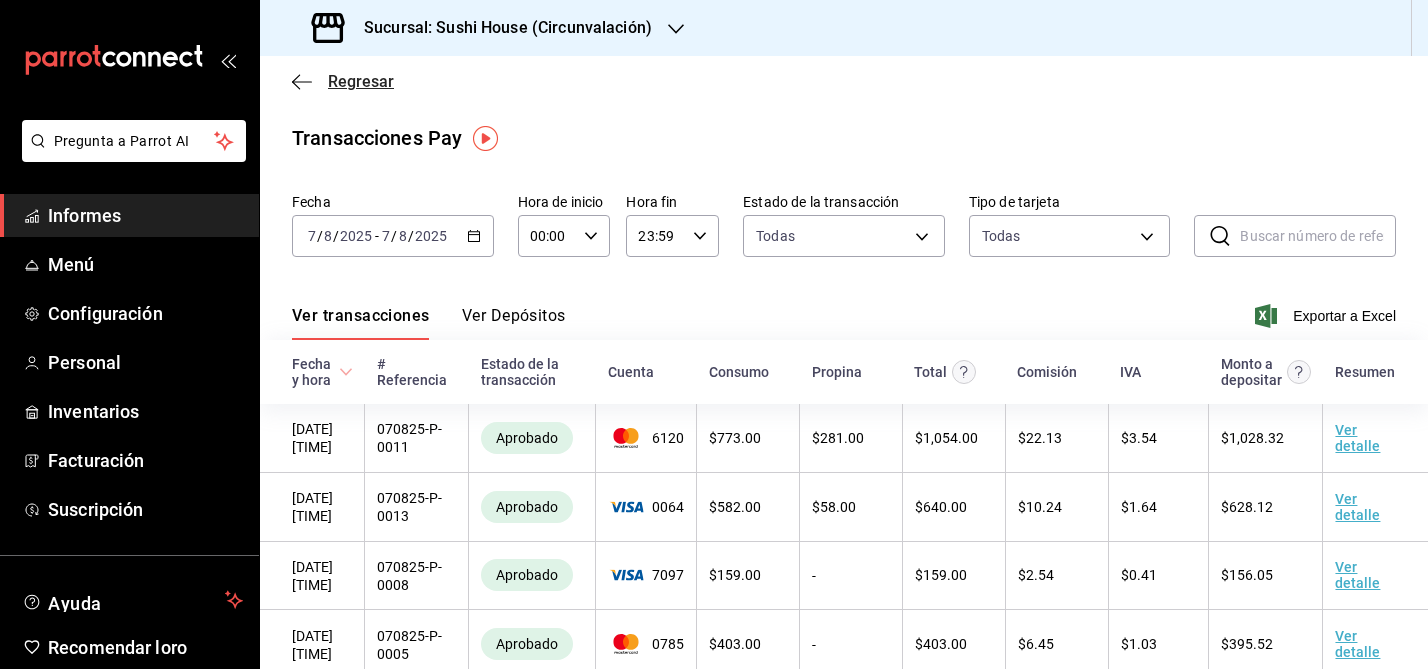 click 